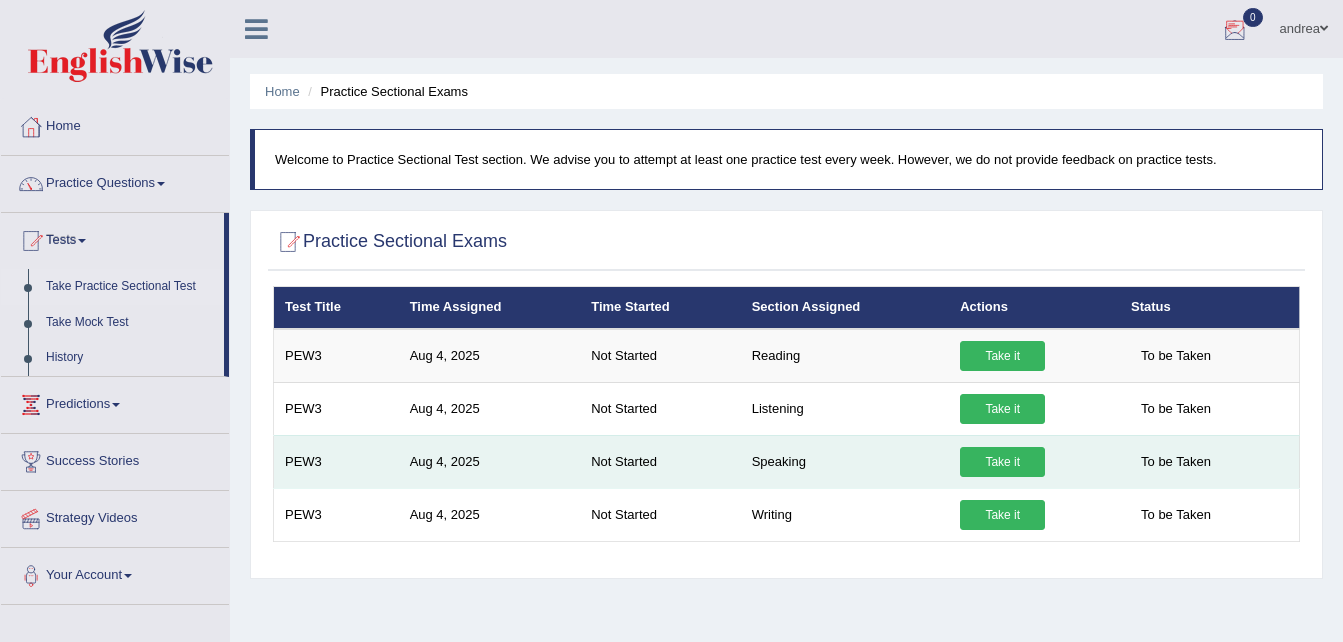 scroll, scrollTop: 0, scrollLeft: 0, axis: both 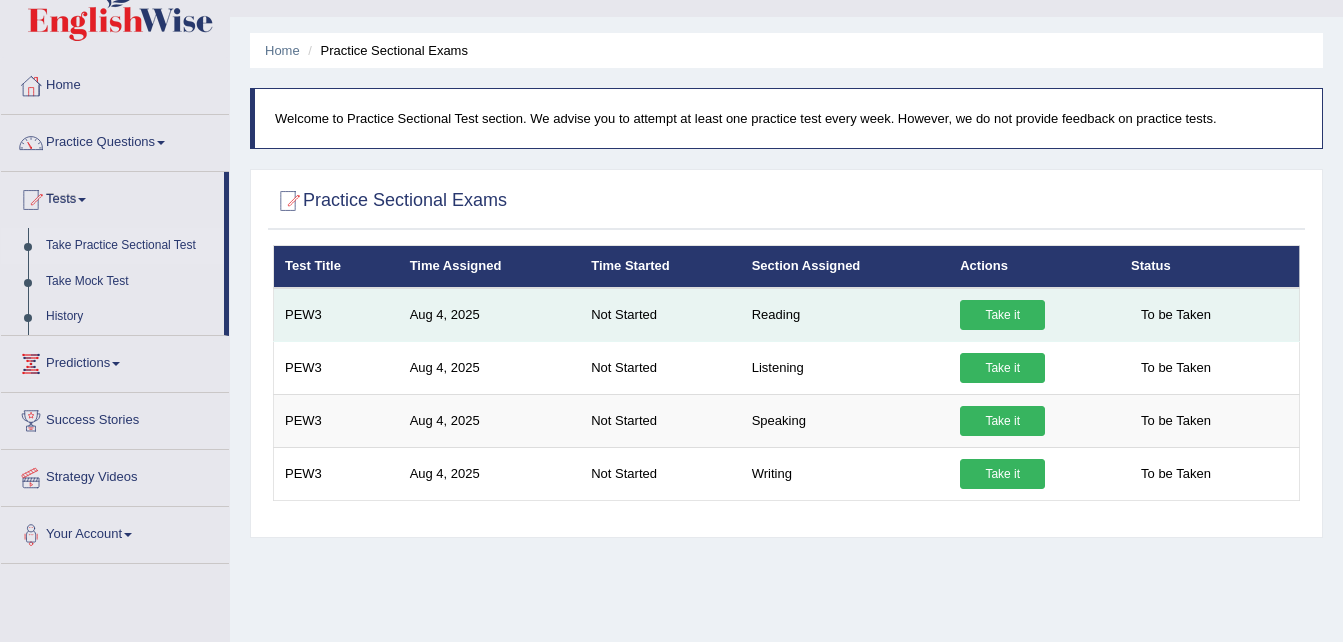 click on "Take it" at bounding box center [1002, 315] 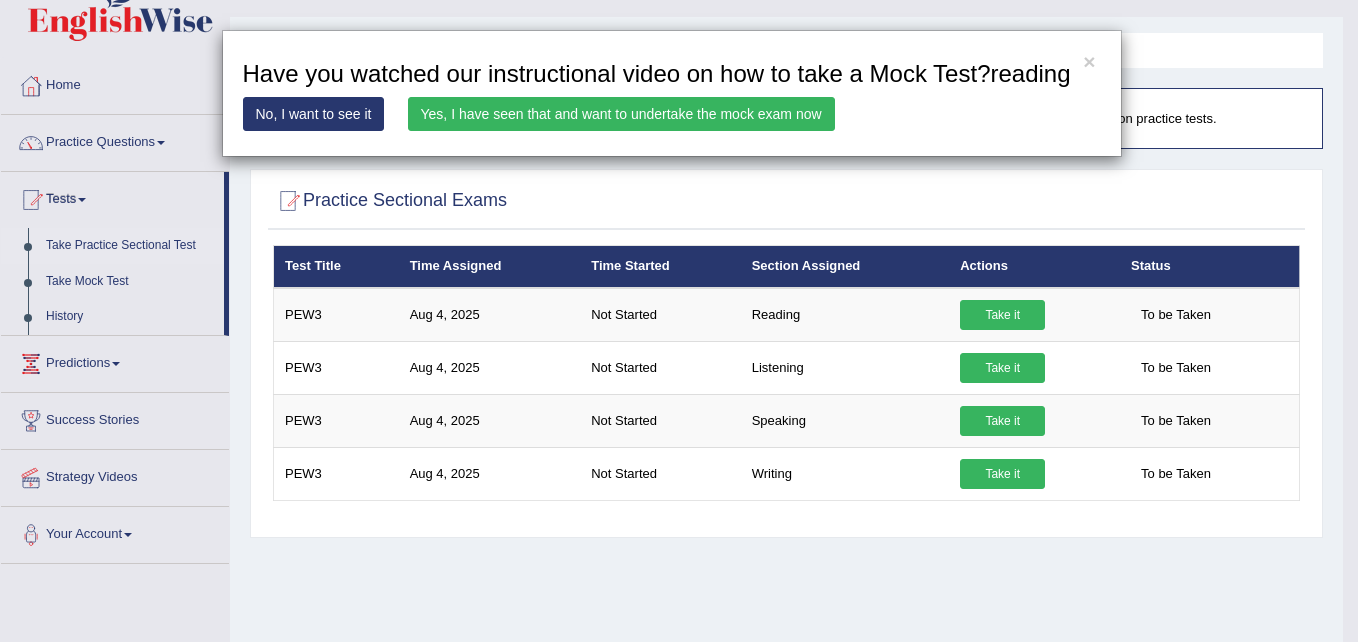 click on "Yes, I have seen that and want to undertake the mock exam now" at bounding box center (621, 114) 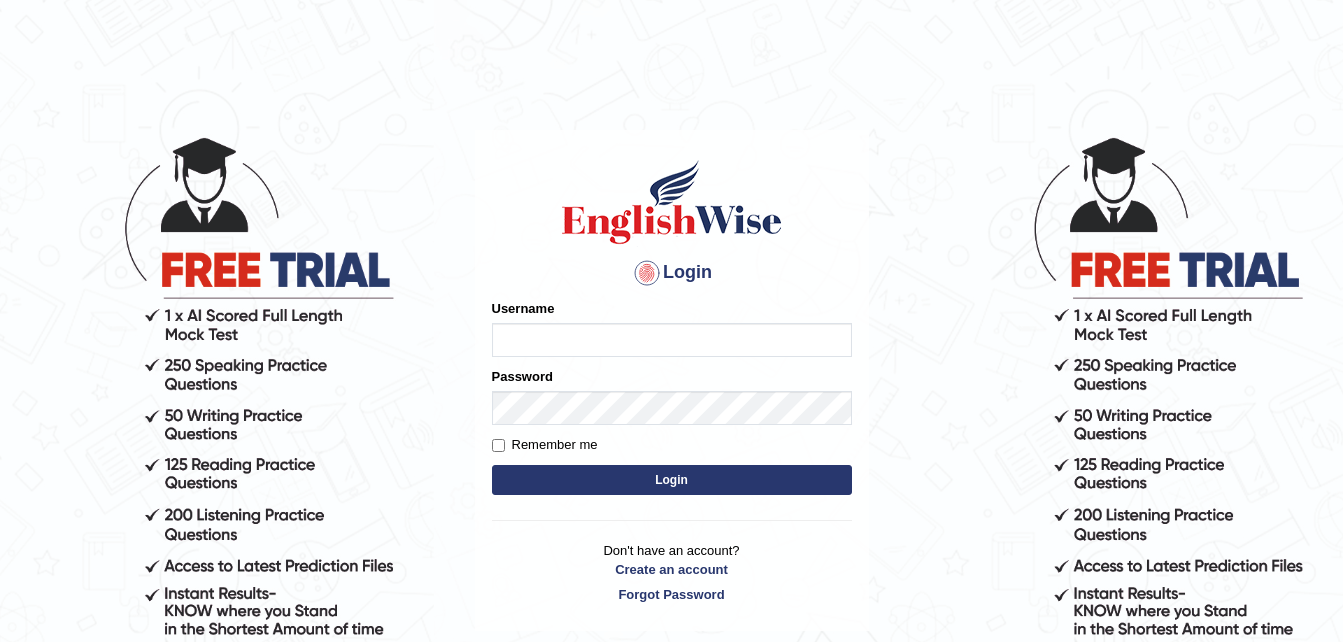 scroll, scrollTop: 0, scrollLeft: 0, axis: both 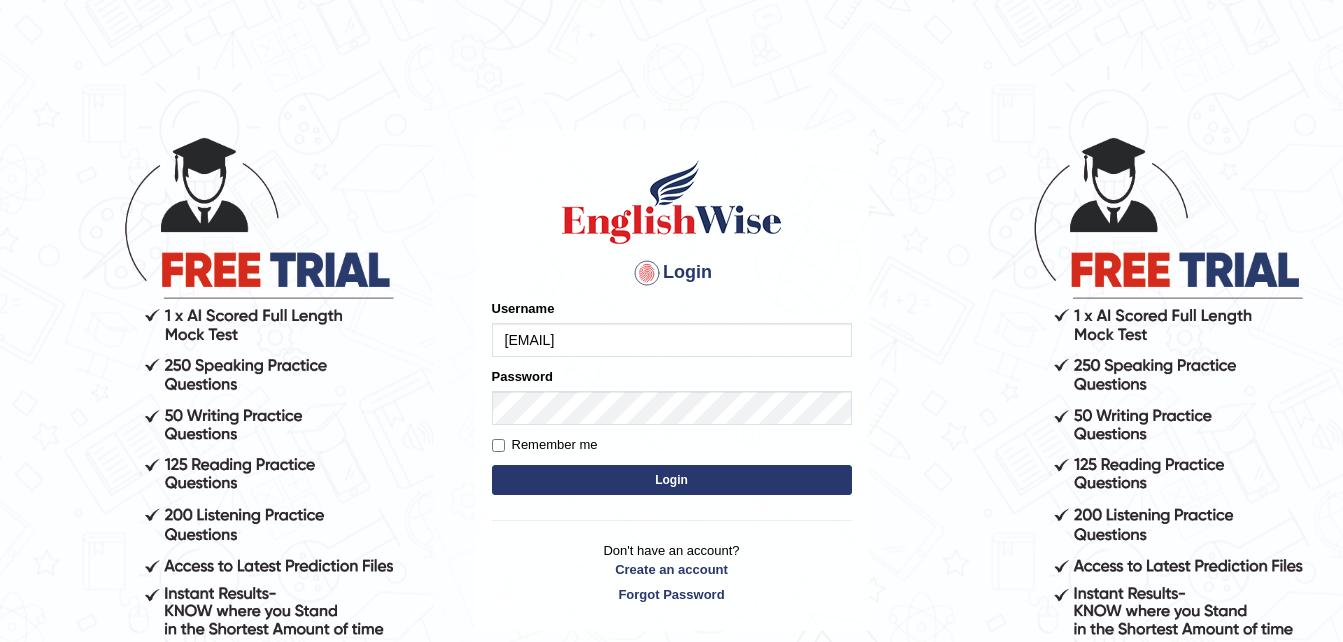 type on "ranugiandreacooray@gmail.com" 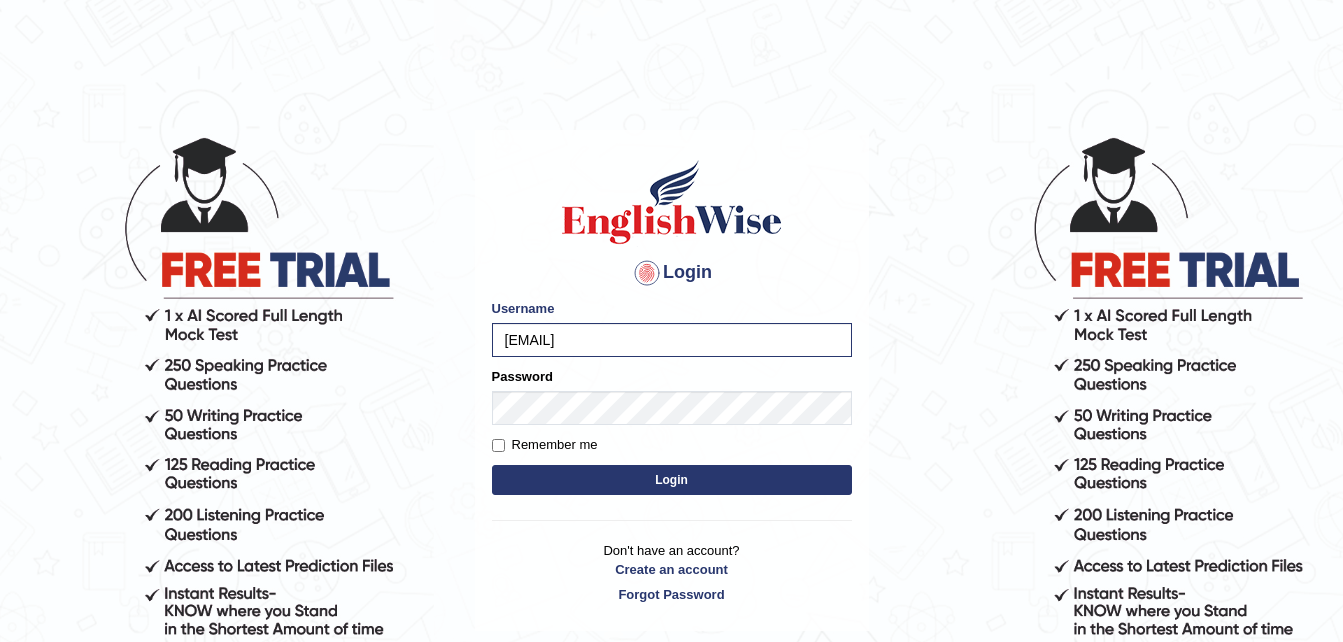 click on "Login" at bounding box center (672, 480) 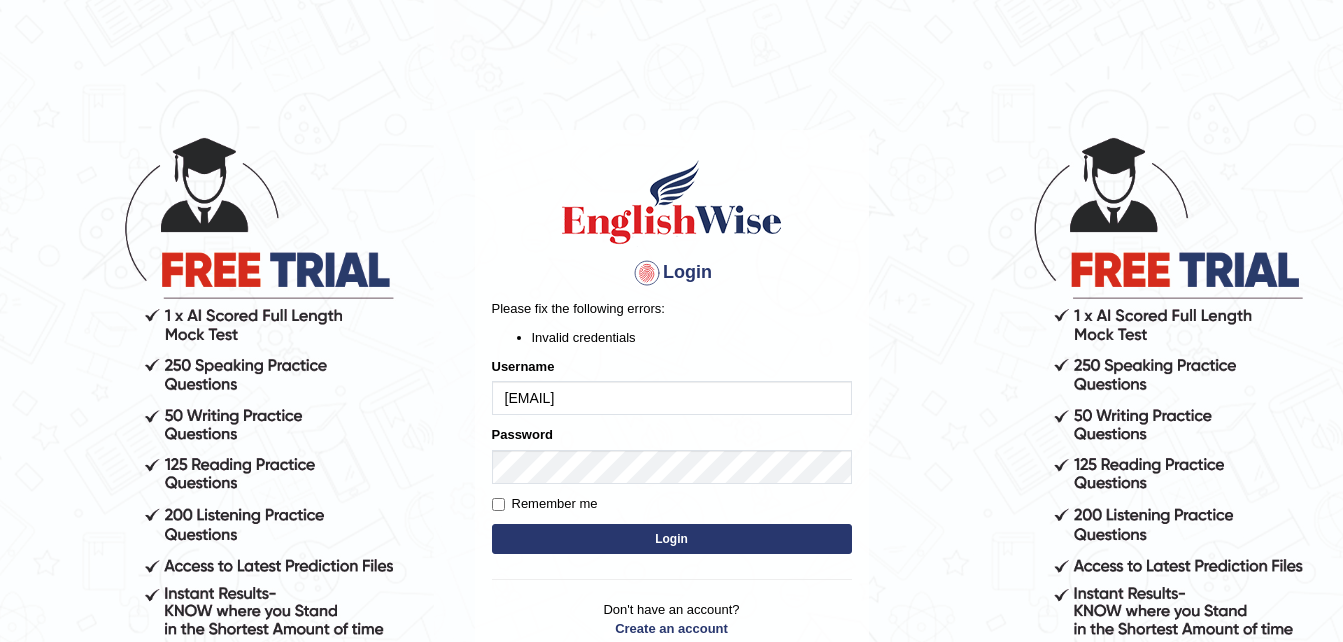 scroll, scrollTop: 0, scrollLeft: 0, axis: both 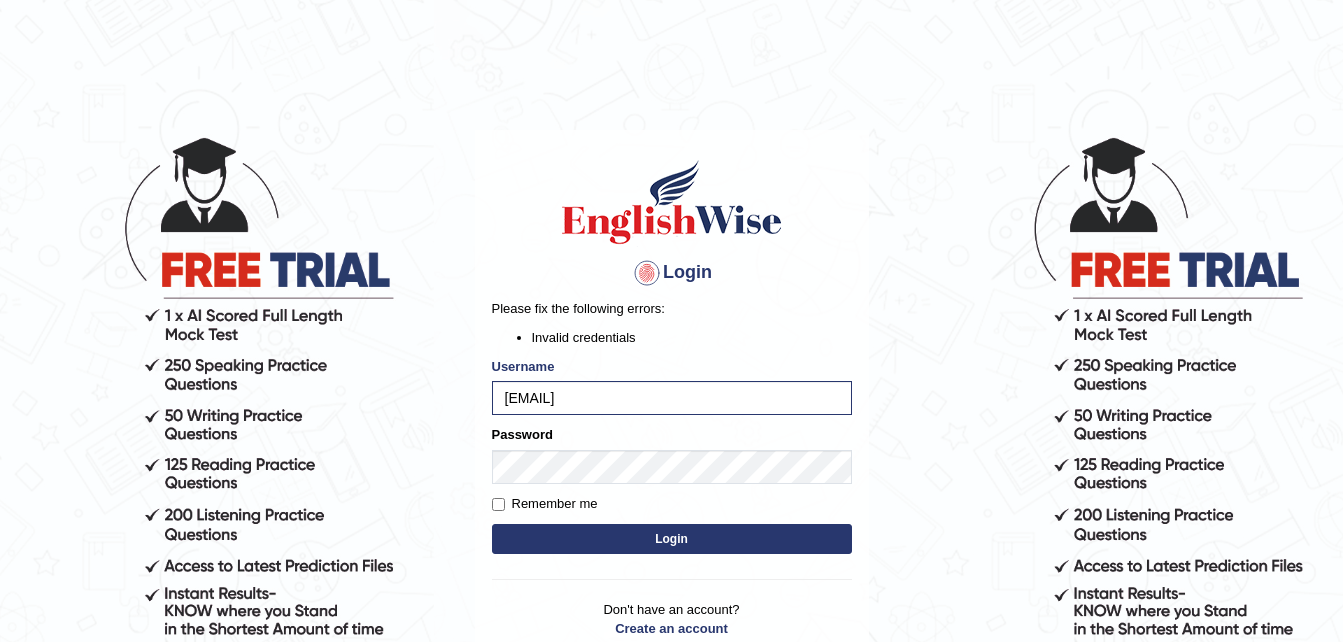 click on "Login" at bounding box center (672, 539) 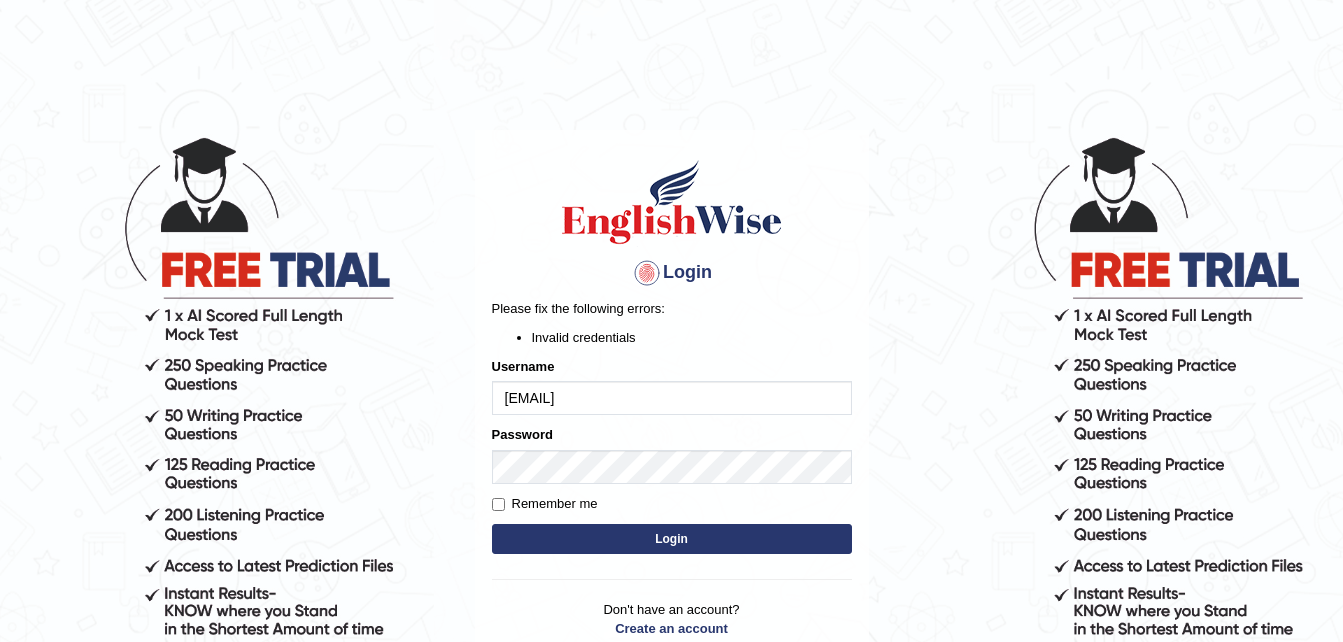 scroll, scrollTop: 0, scrollLeft: 0, axis: both 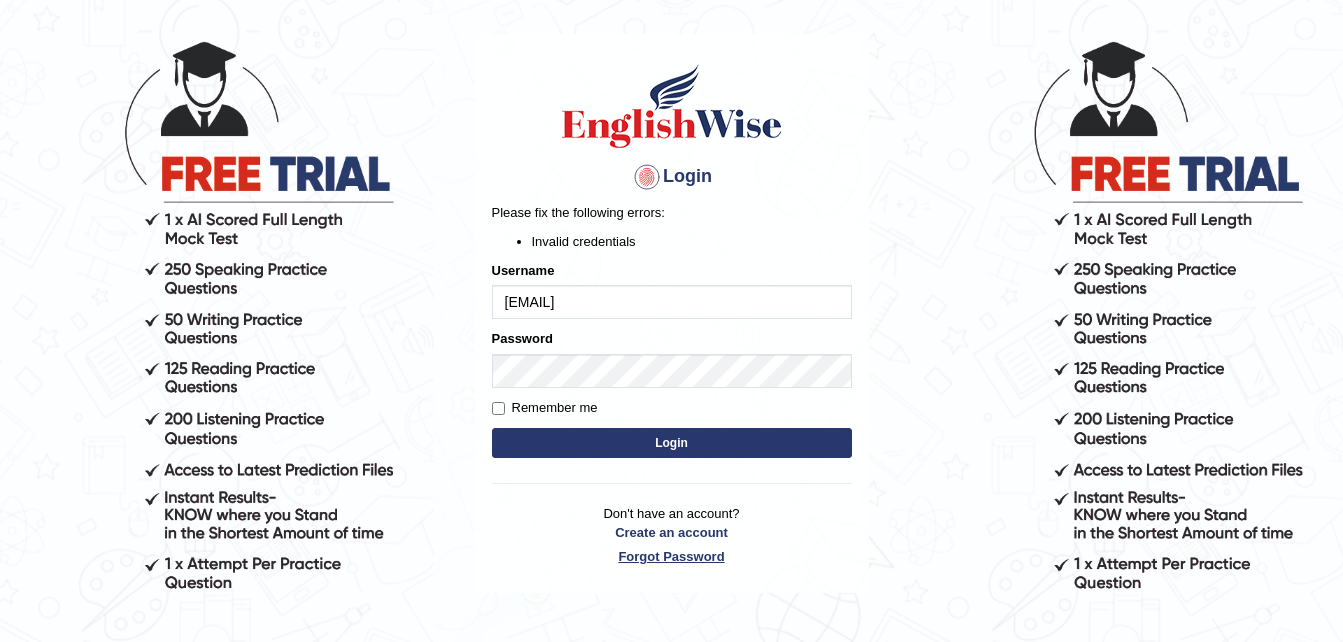 click on "Forgot Password" at bounding box center [672, 556] 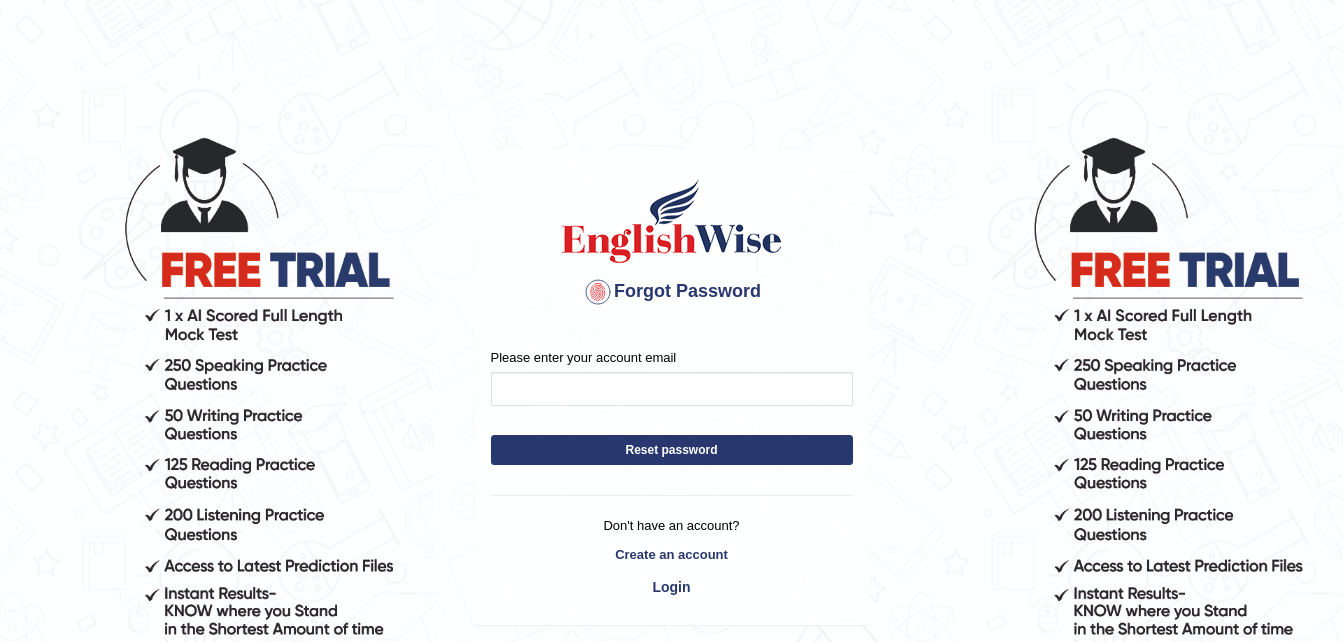 scroll, scrollTop: 0, scrollLeft: 0, axis: both 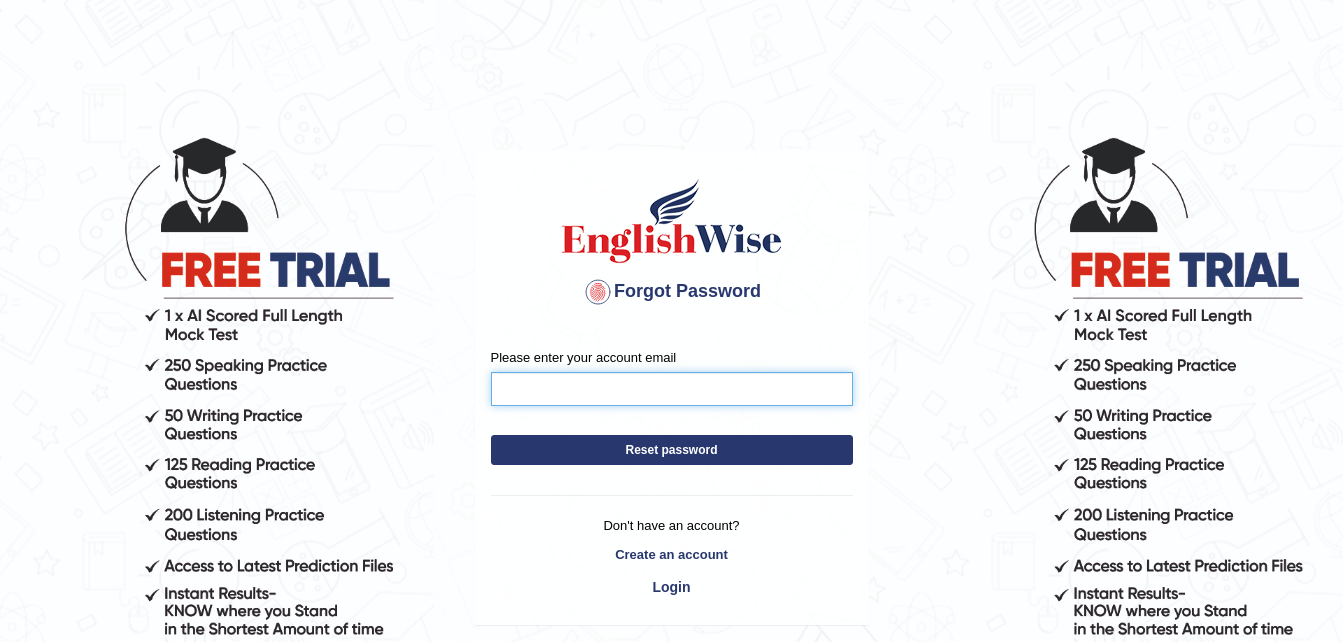 click on "Please enter your account email" at bounding box center (672, 389) 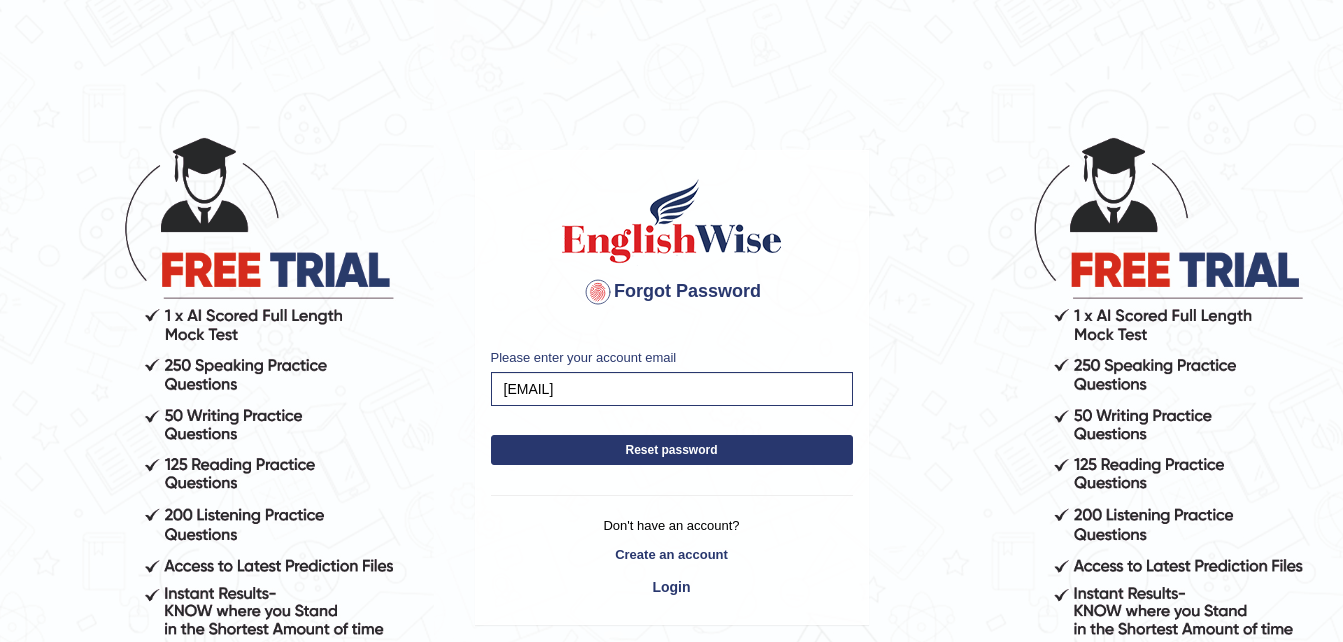 click on "Reset password" at bounding box center [672, 450] 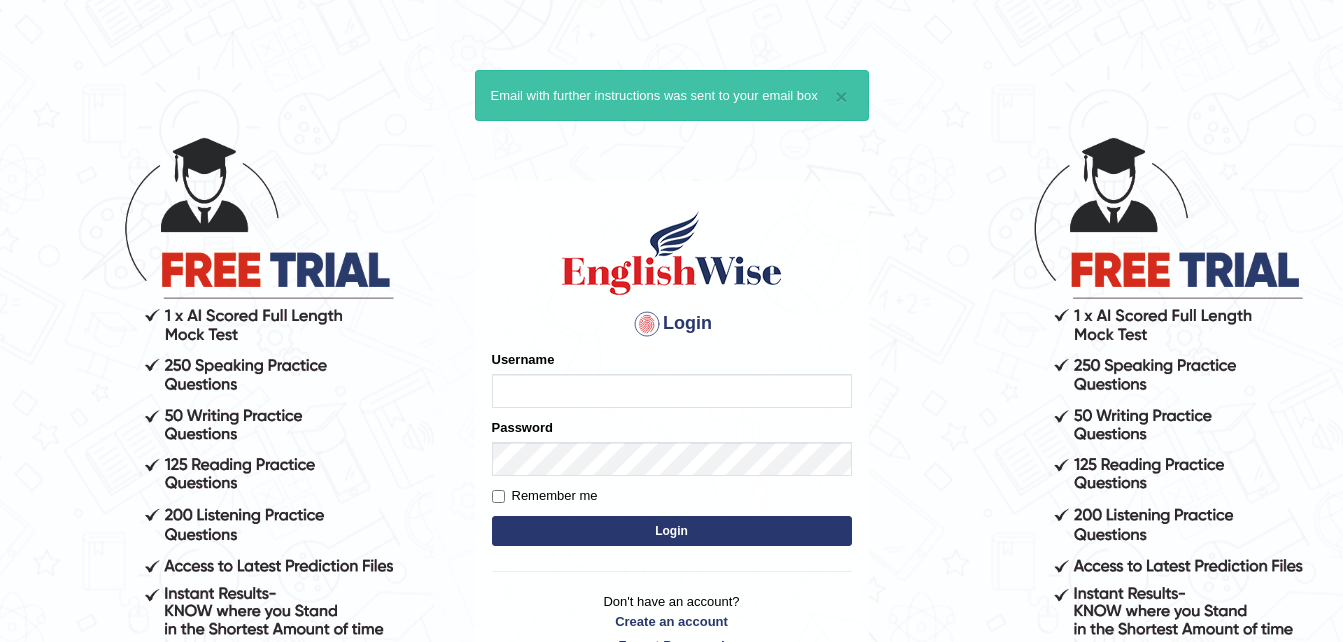 scroll, scrollTop: 0, scrollLeft: 0, axis: both 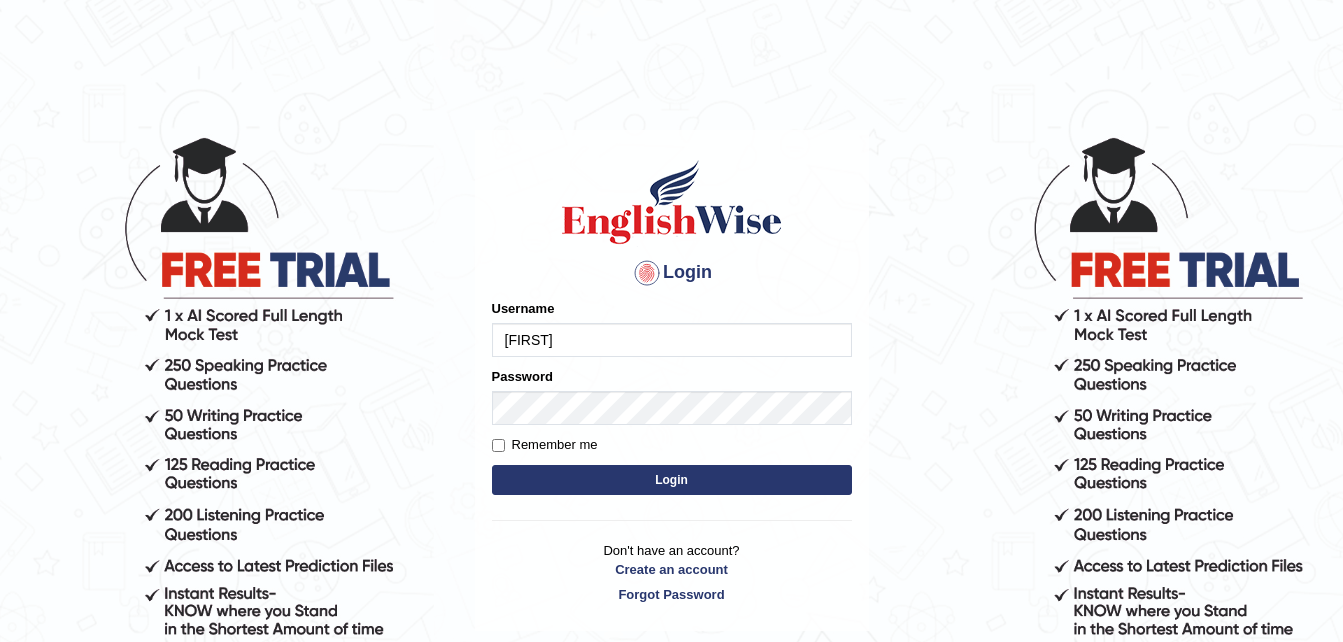 type on "[FIRST]" 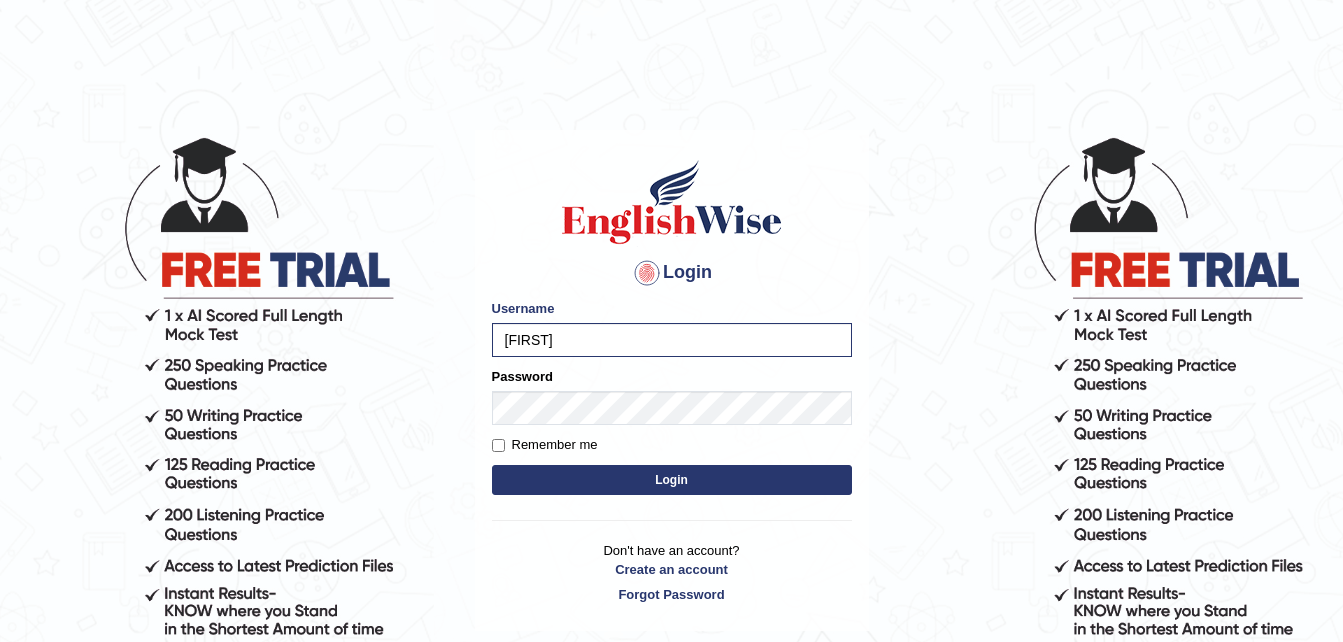 click on "Login" at bounding box center [672, 480] 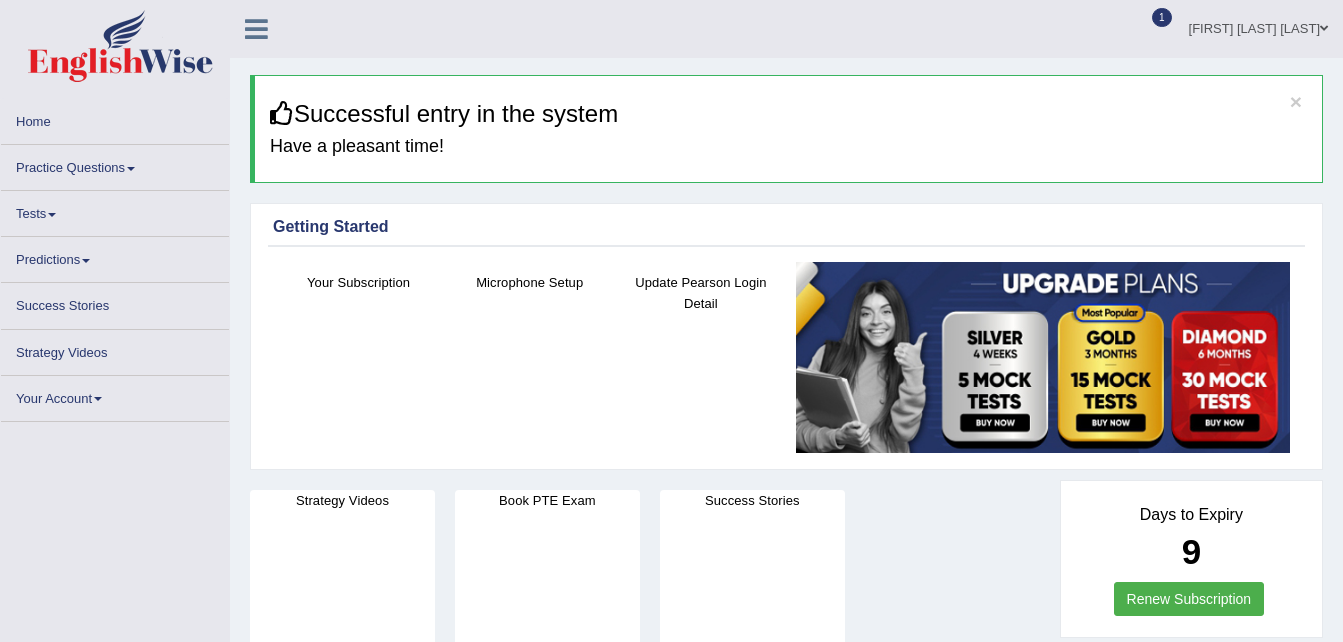 scroll, scrollTop: 0, scrollLeft: 0, axis: both 